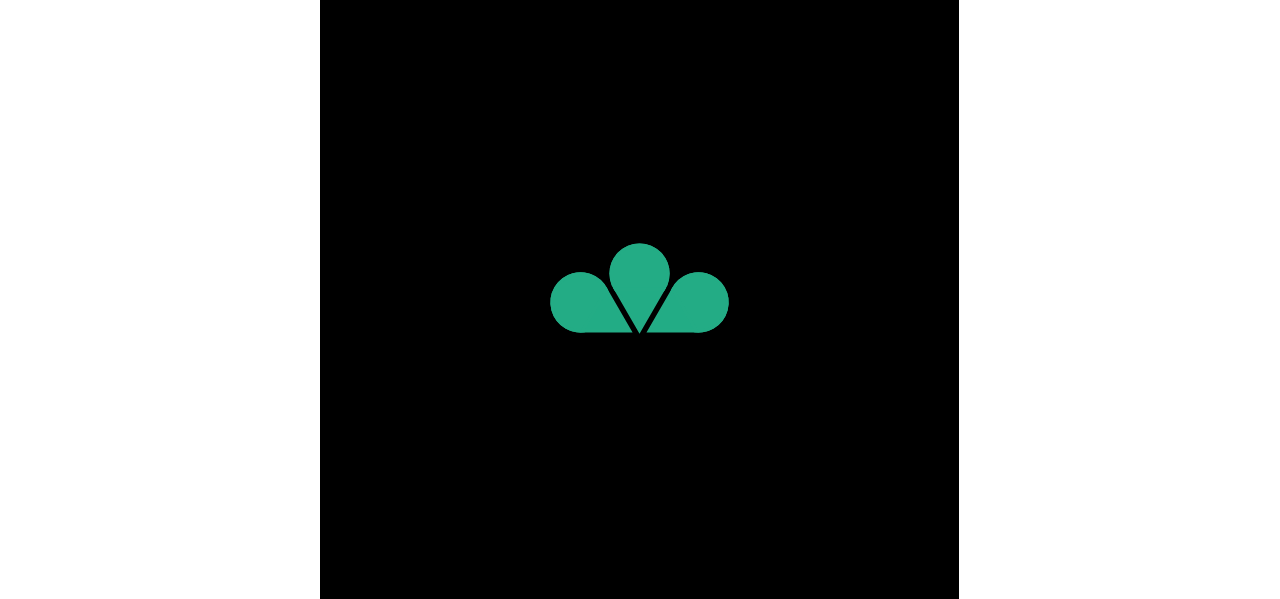 scroll, scrollTop: 0, scrollLeft: 0, axis: both 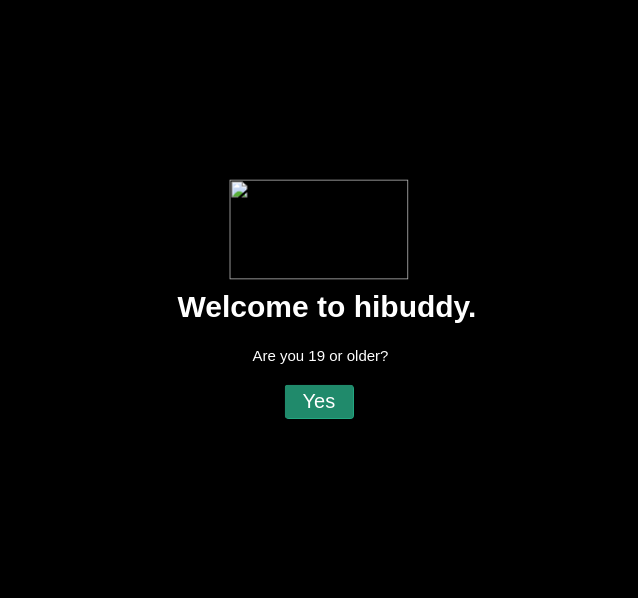 click at bounding box center [319, 299] 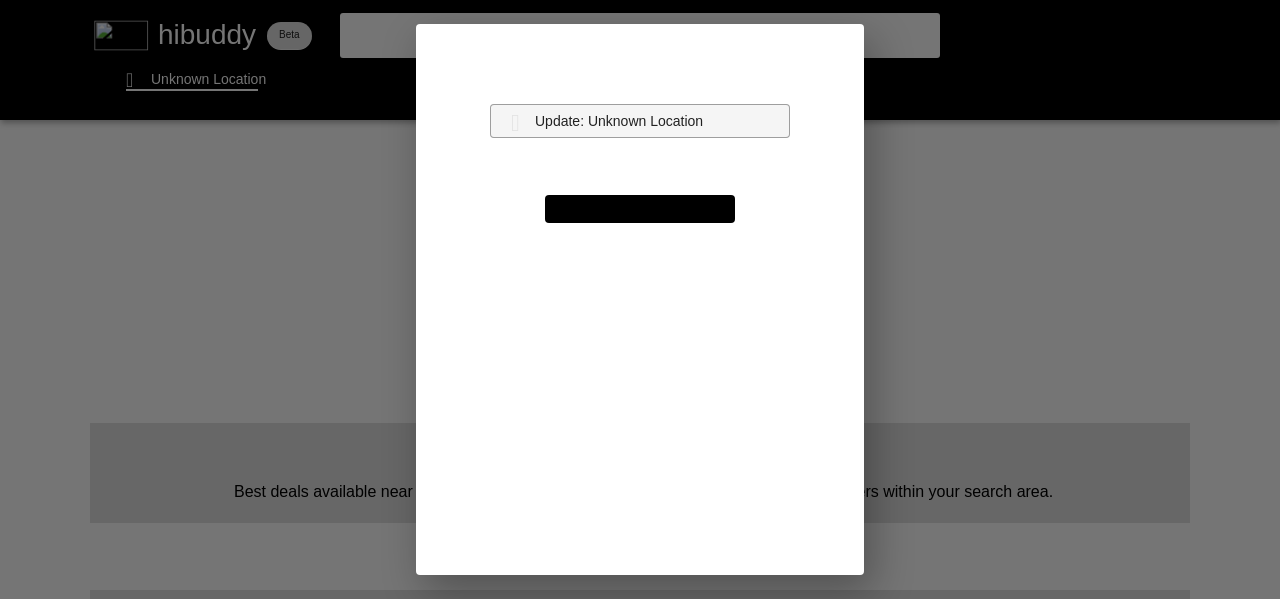 click at bounding box center [640, 299] 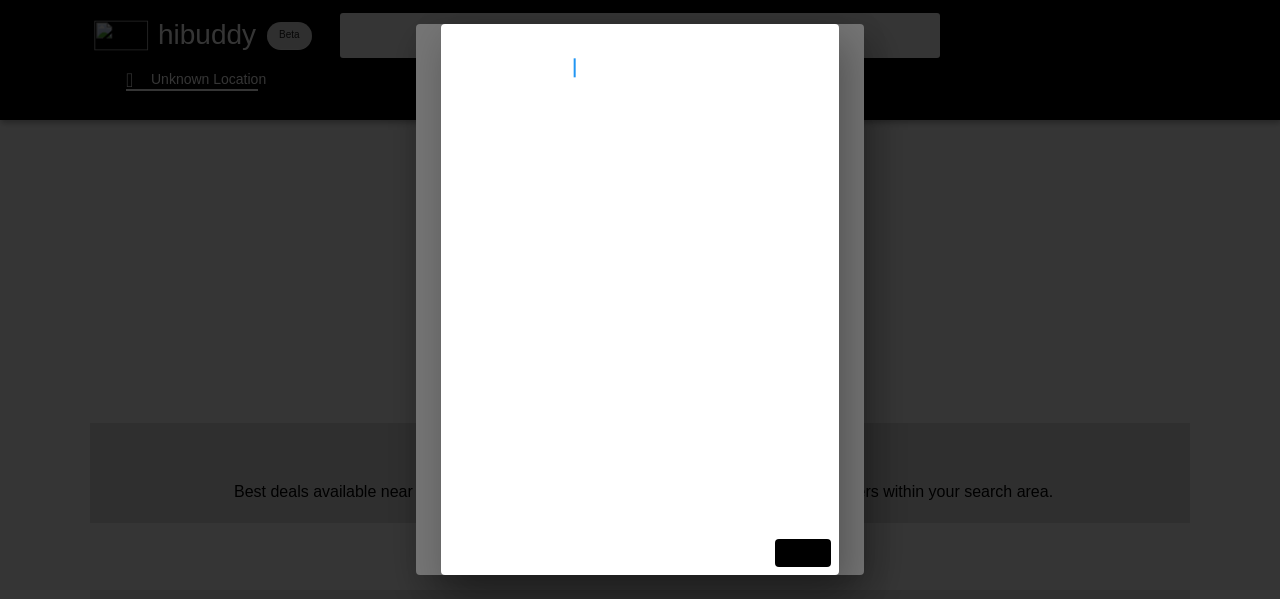 click at bounding box center (640, 299) 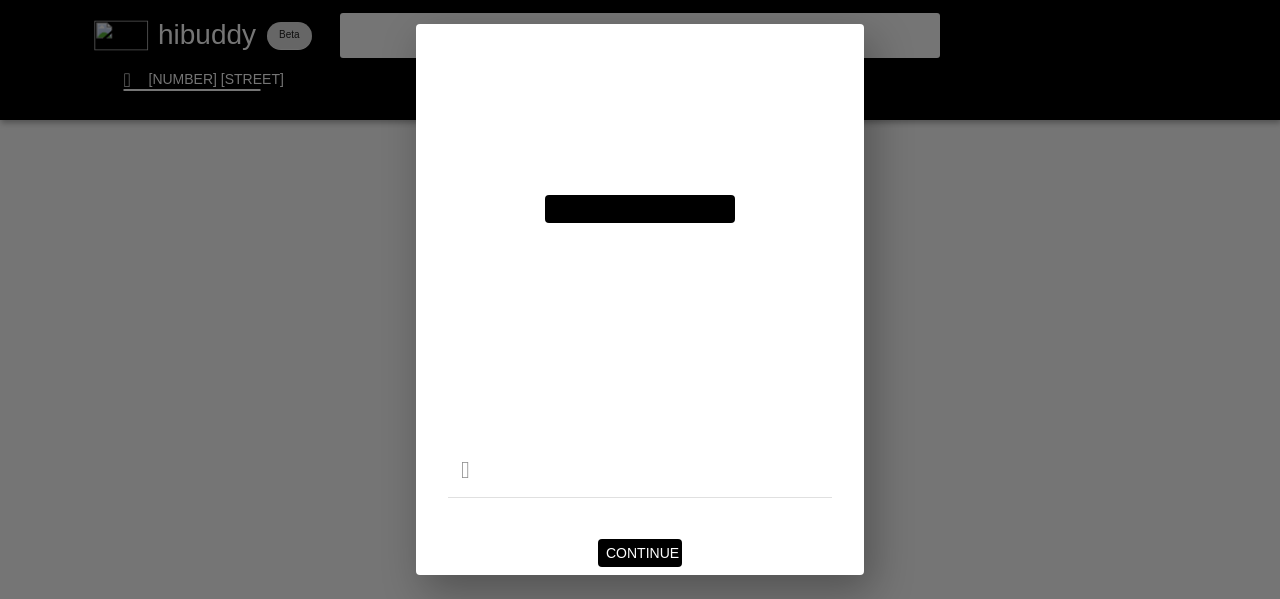 click at bounding box center (640, 299) 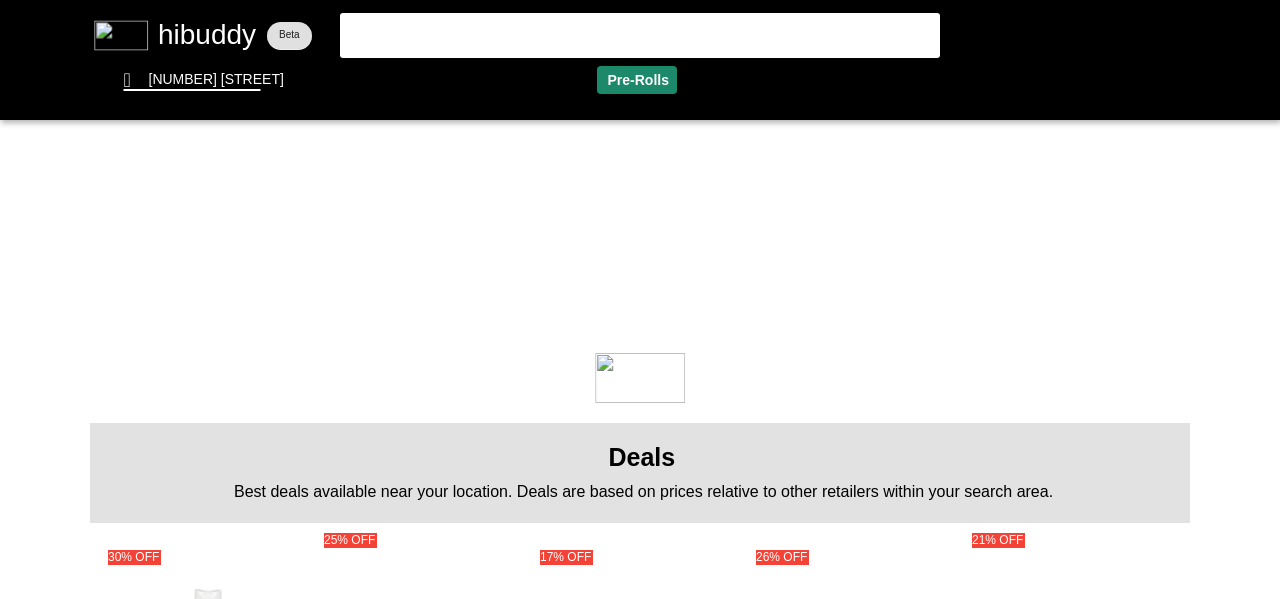 click at bounding box center [640, 299] 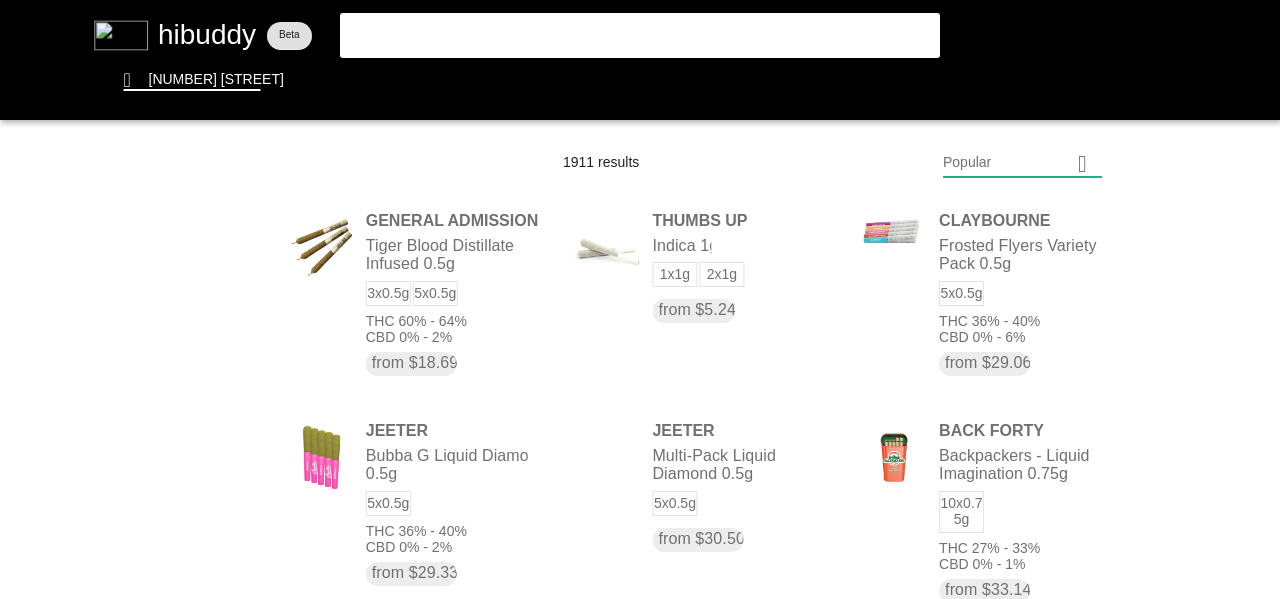 click at bounding box center [640, 299] 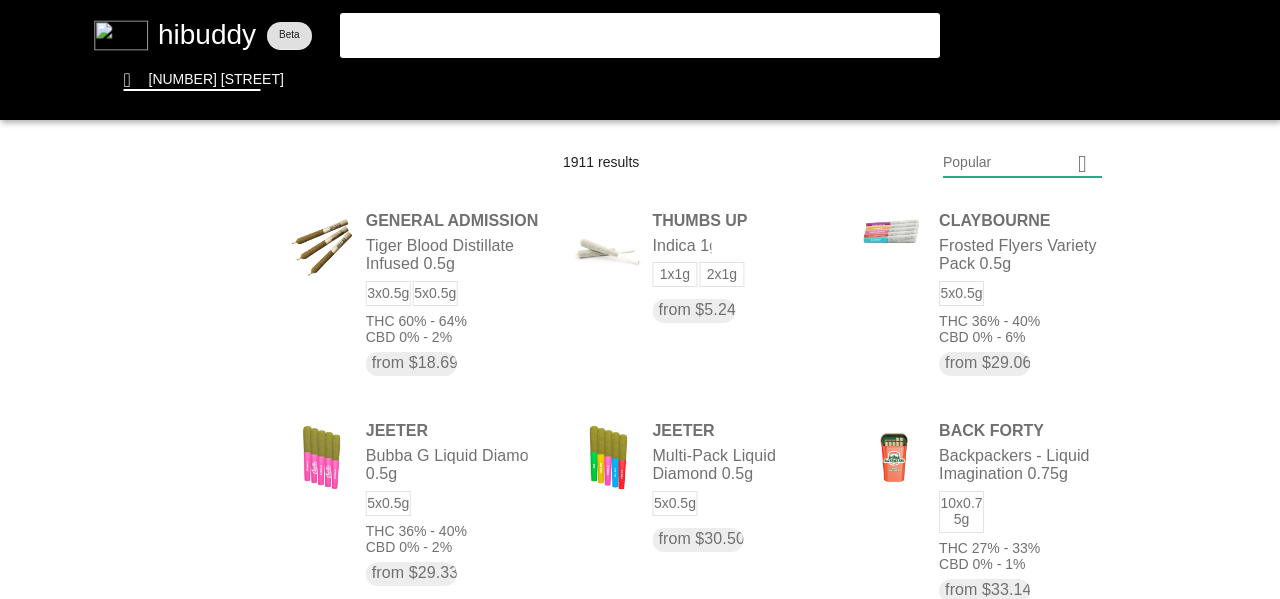 click at bounding box center [640, 299] 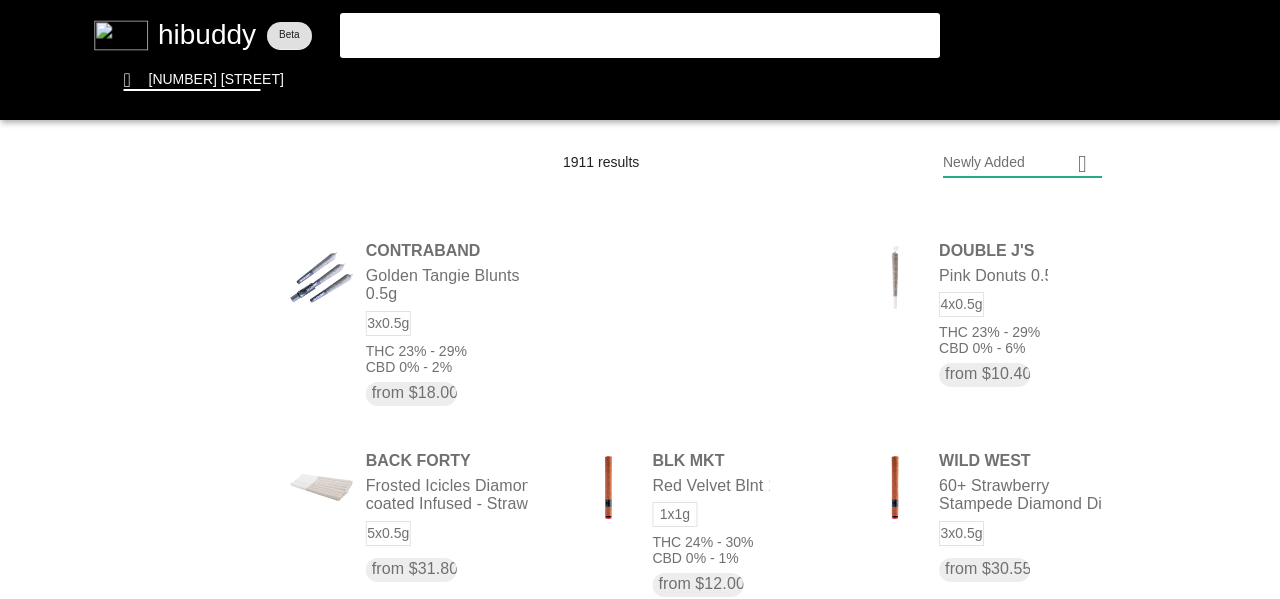 click at bounding box center [640, 299] 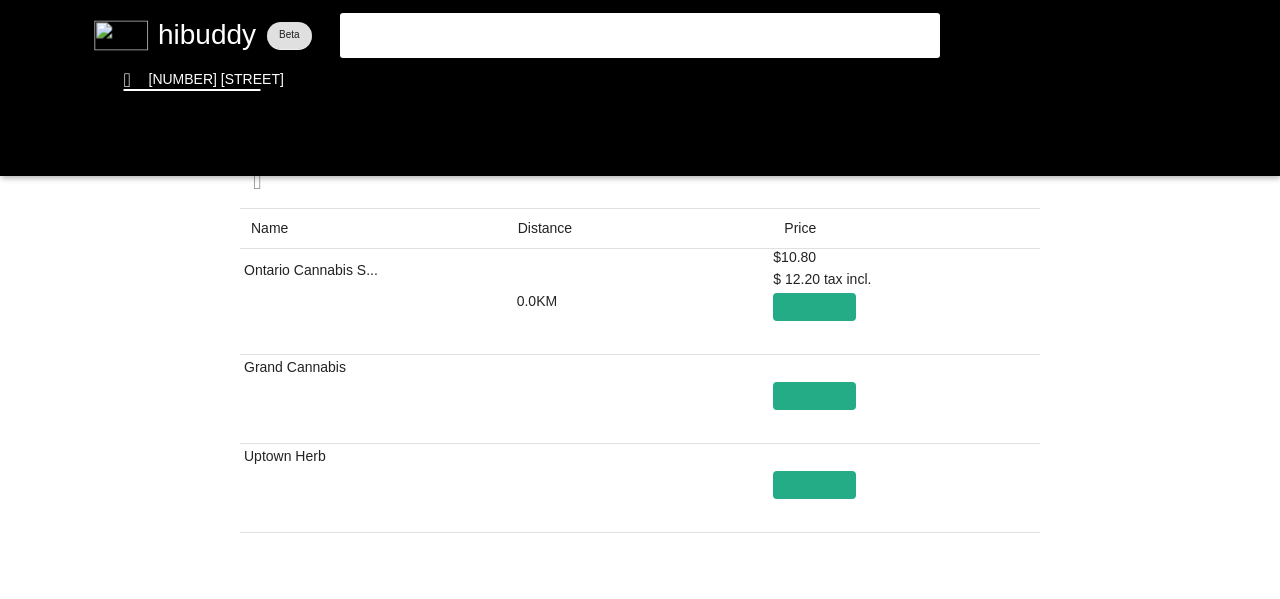 click at bounding box center [640, 299] 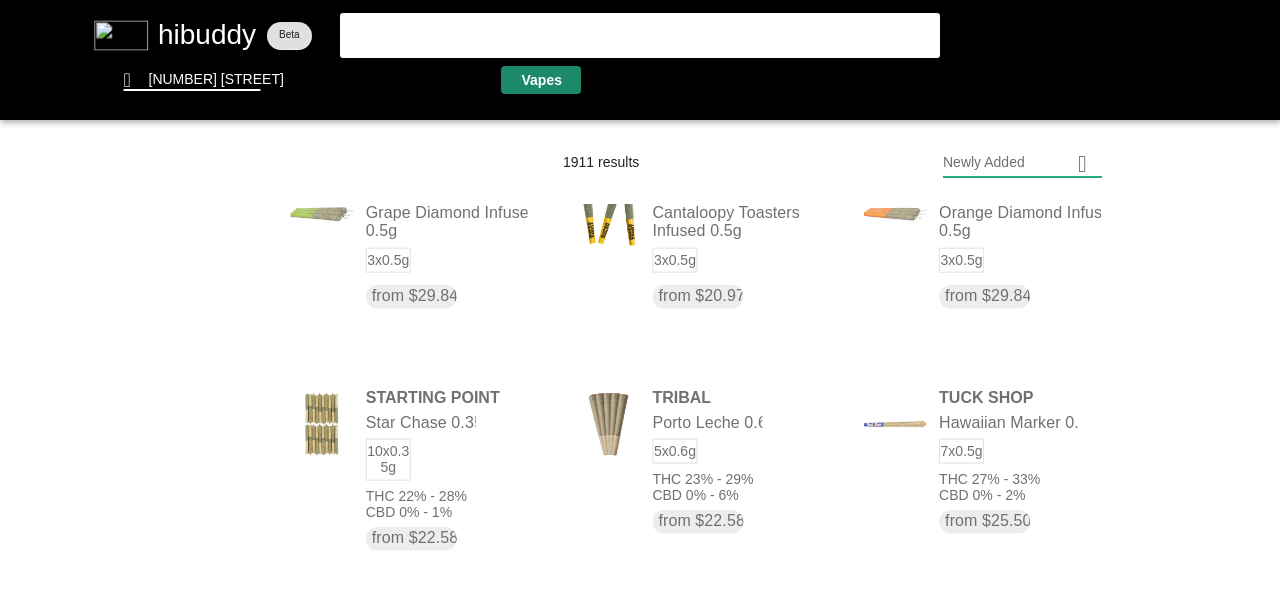 click at bounding box center [640, 299] 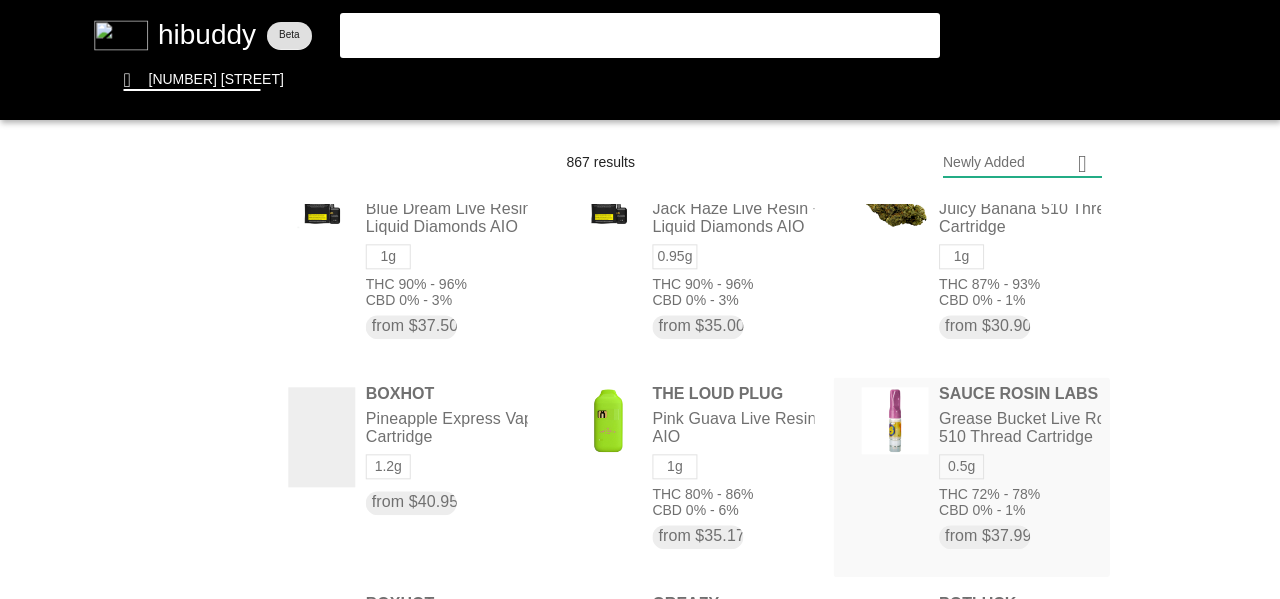 click at bounding box center [640, 299] 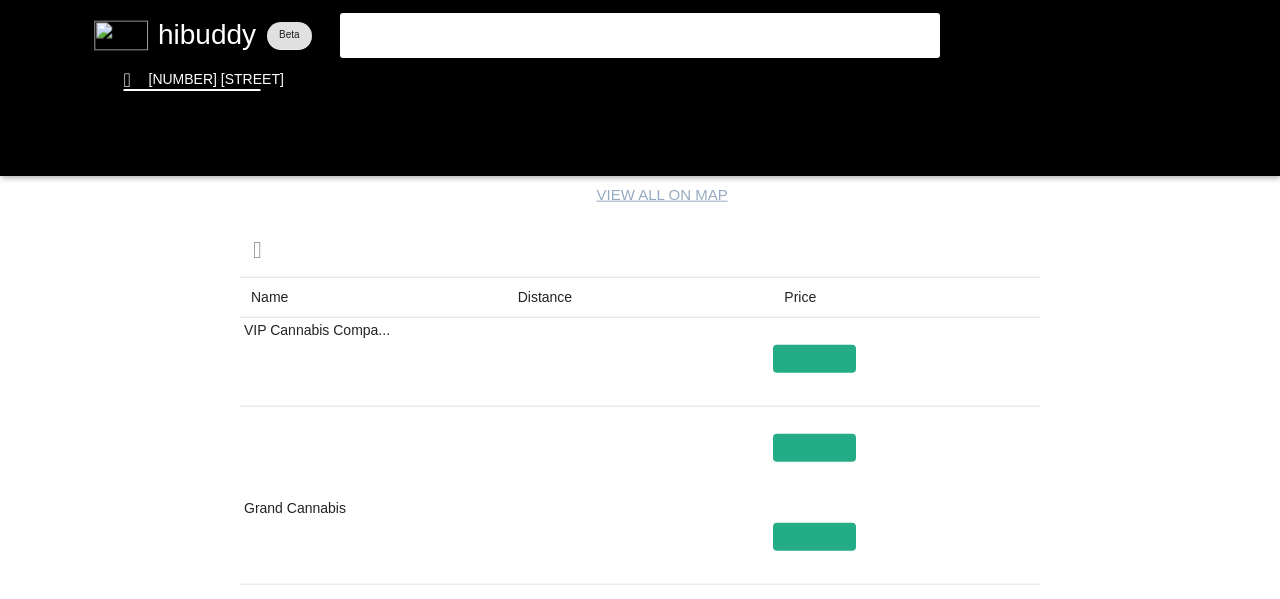 click at bounding box center (640, 299) 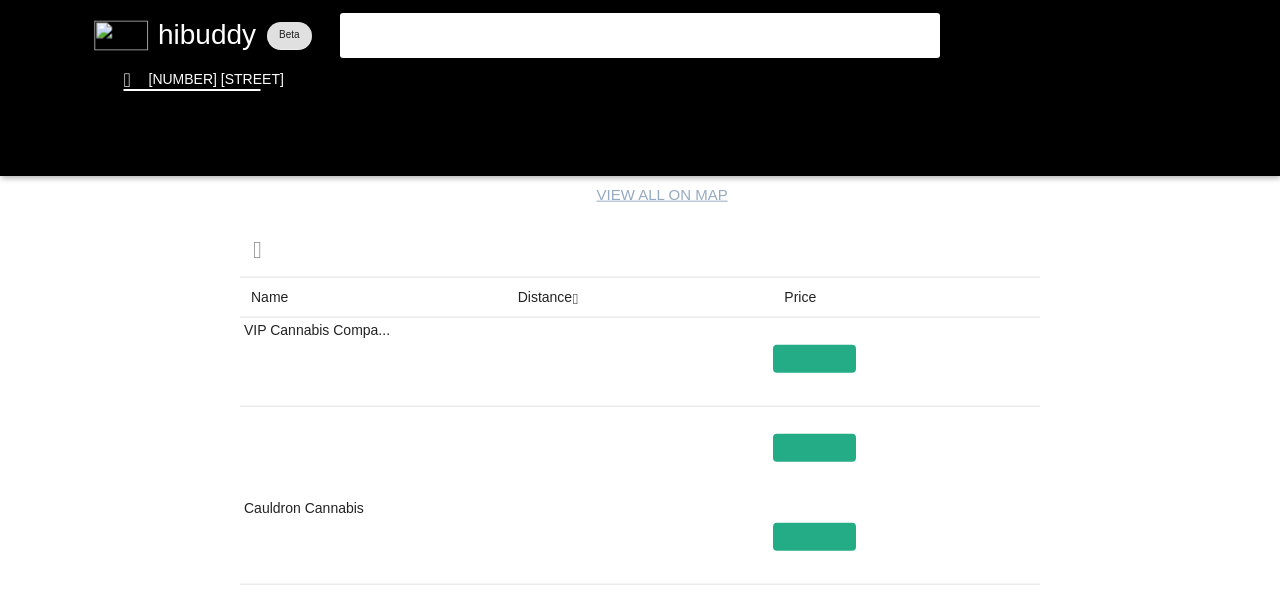 click at bounding box center [640, 299] 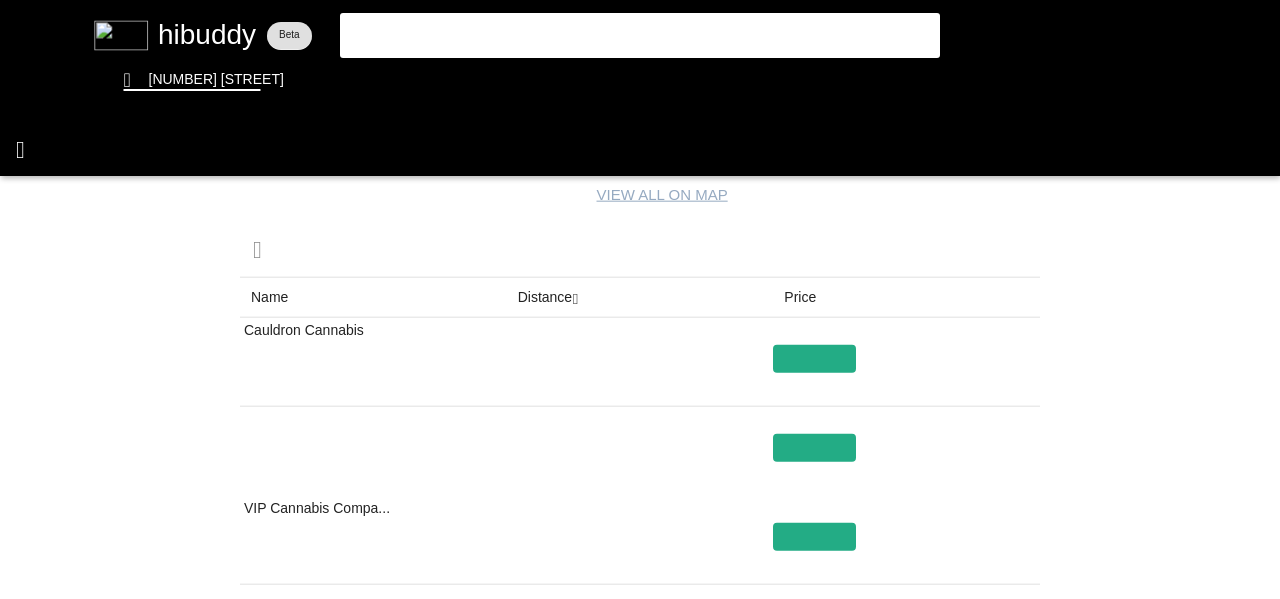 click at bounding box center (640, 299) 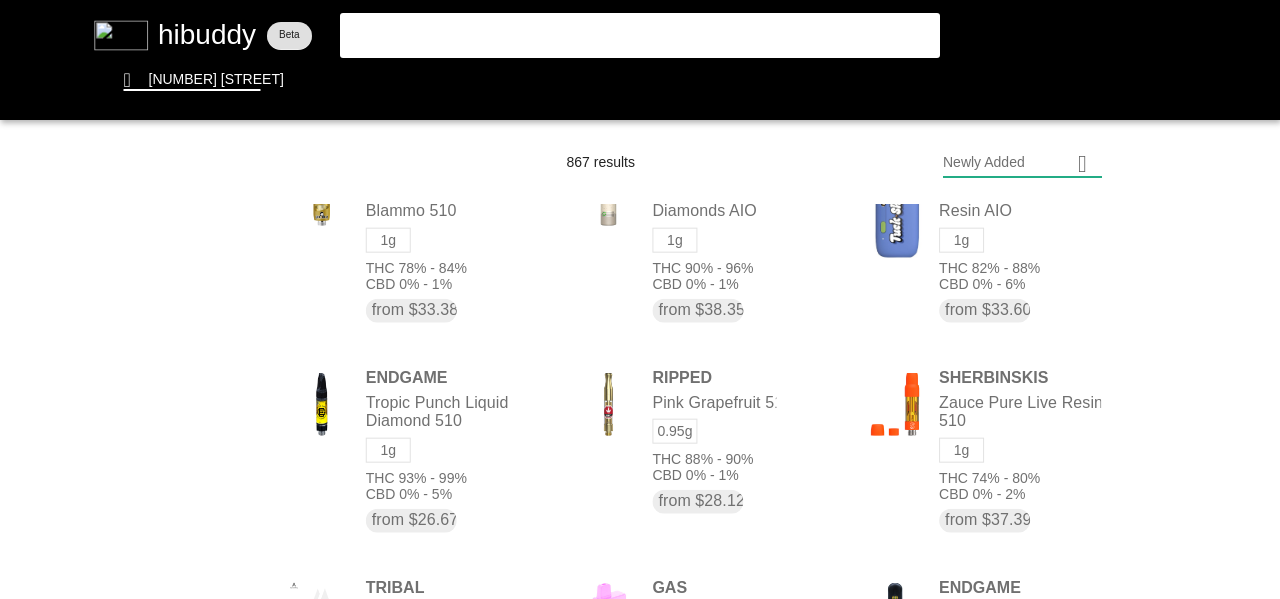 click at bounding box center [640, 299] 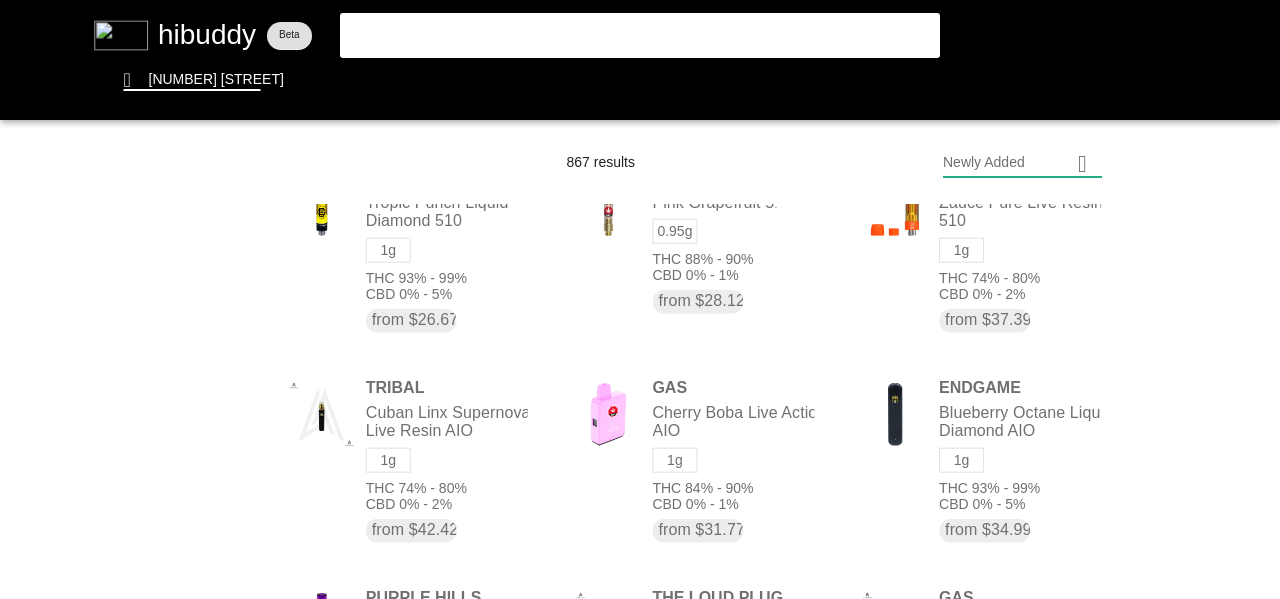 click at bounding box center (640, 299) 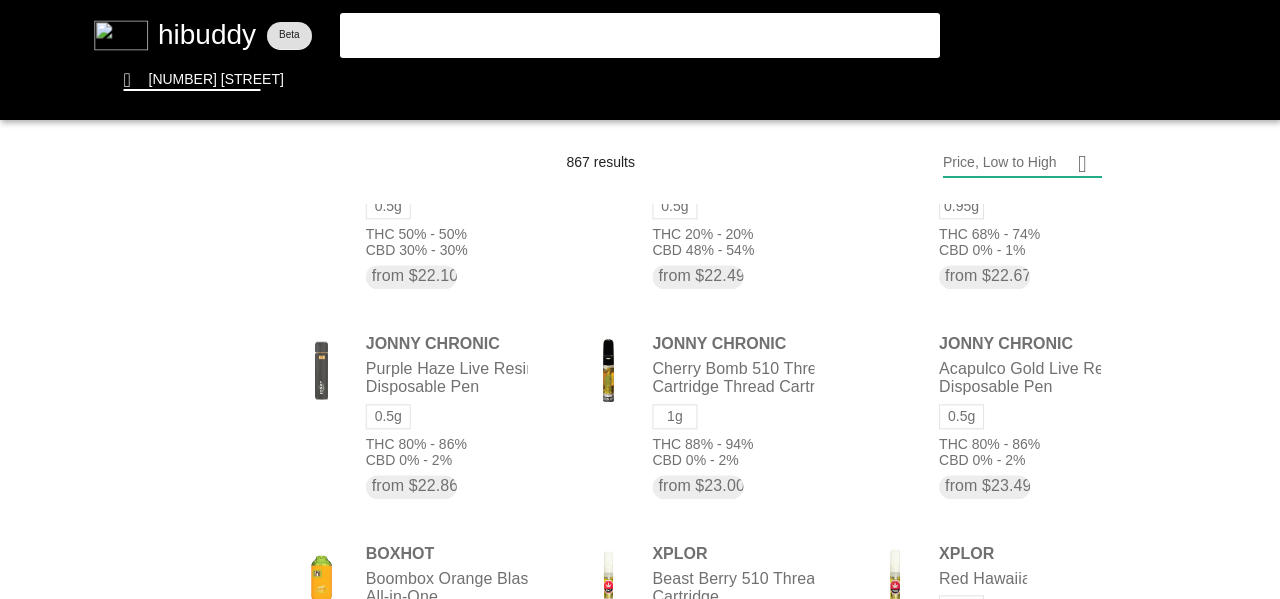 click at bounding box center [640, 299] 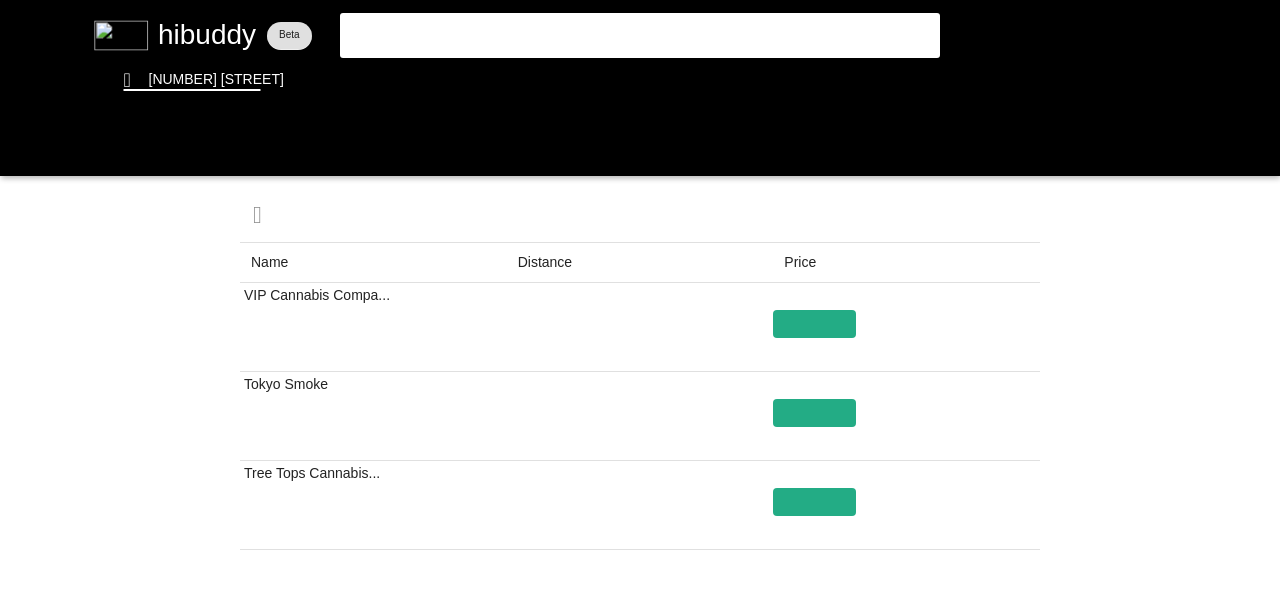 click at bounding box center [640, 299] 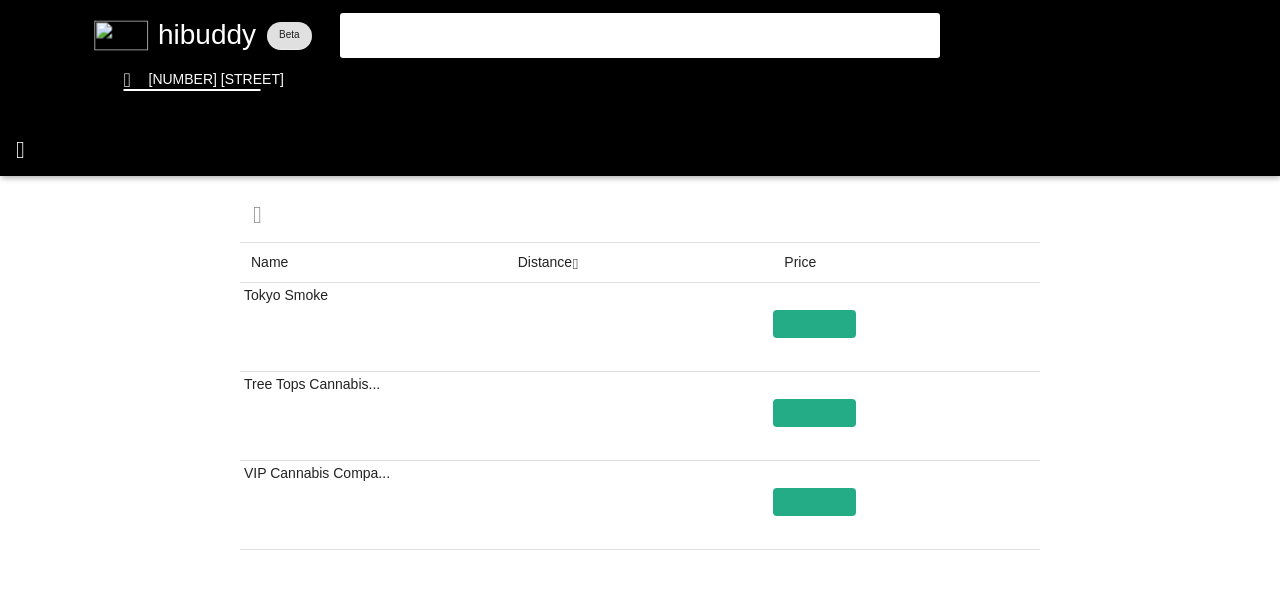 click at bounding box center [640, 299] 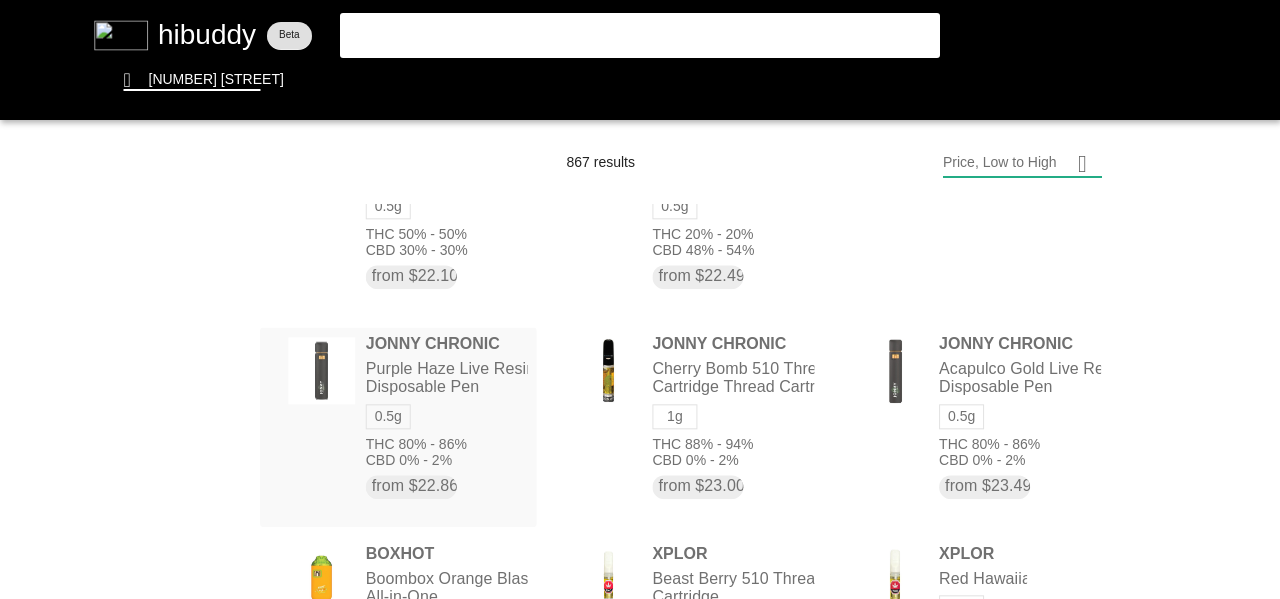 click at bounding box center (640, 299) 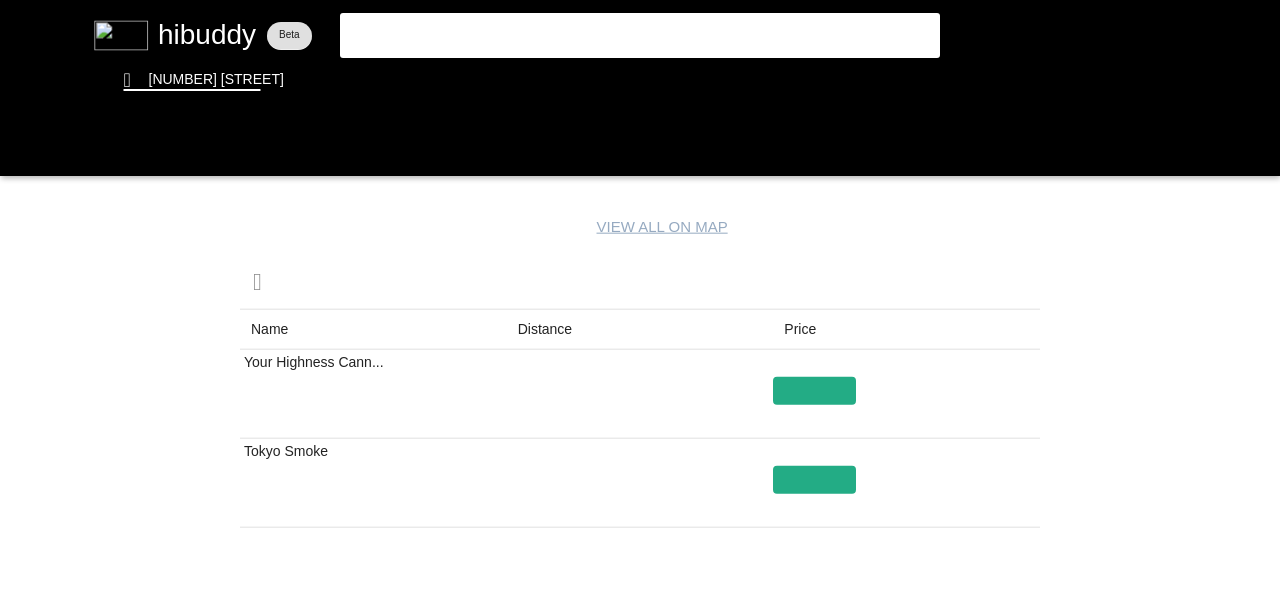 click at bounding box center (640, 299) 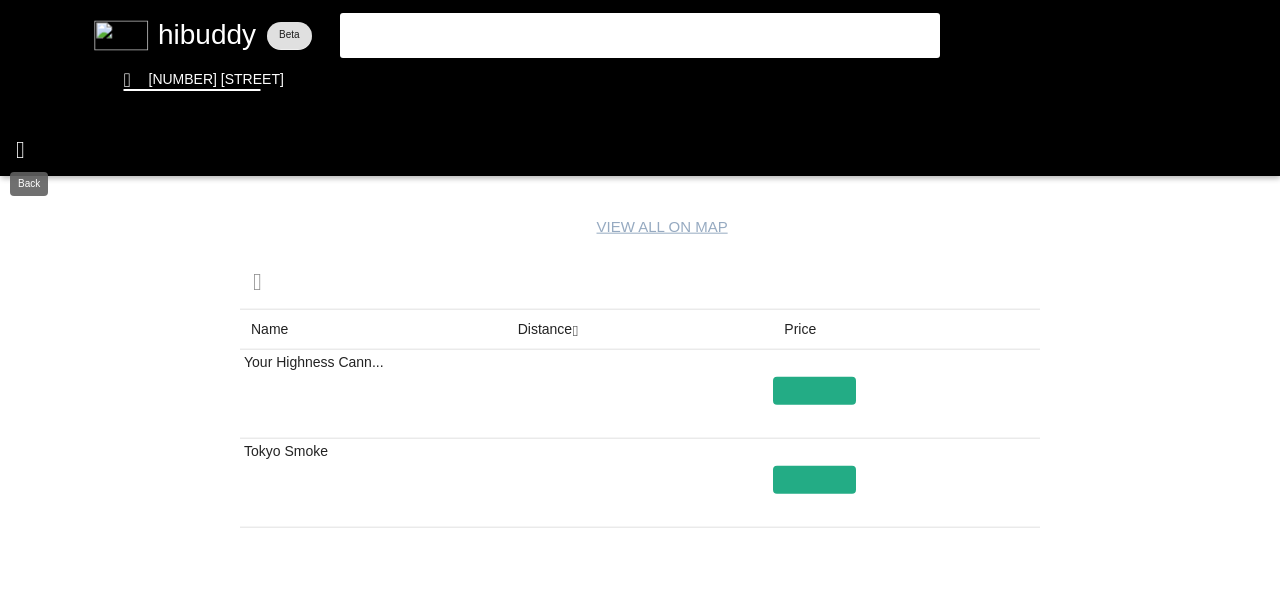 click at bounding box center (640, 299) 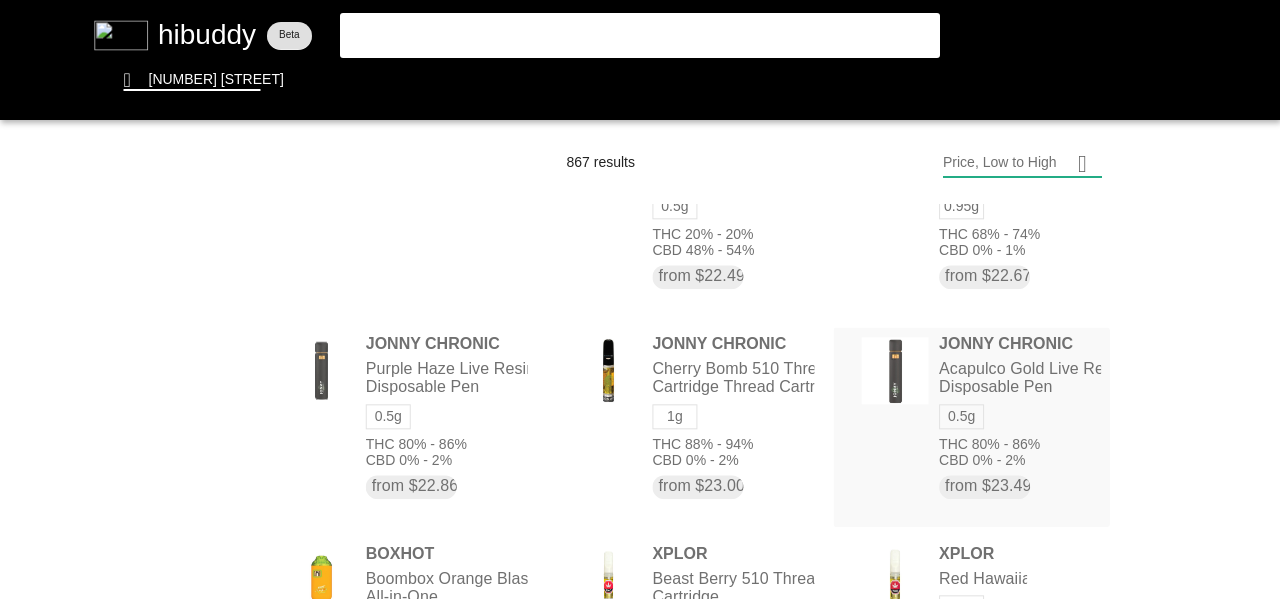 click at bounding box center (640, 299) 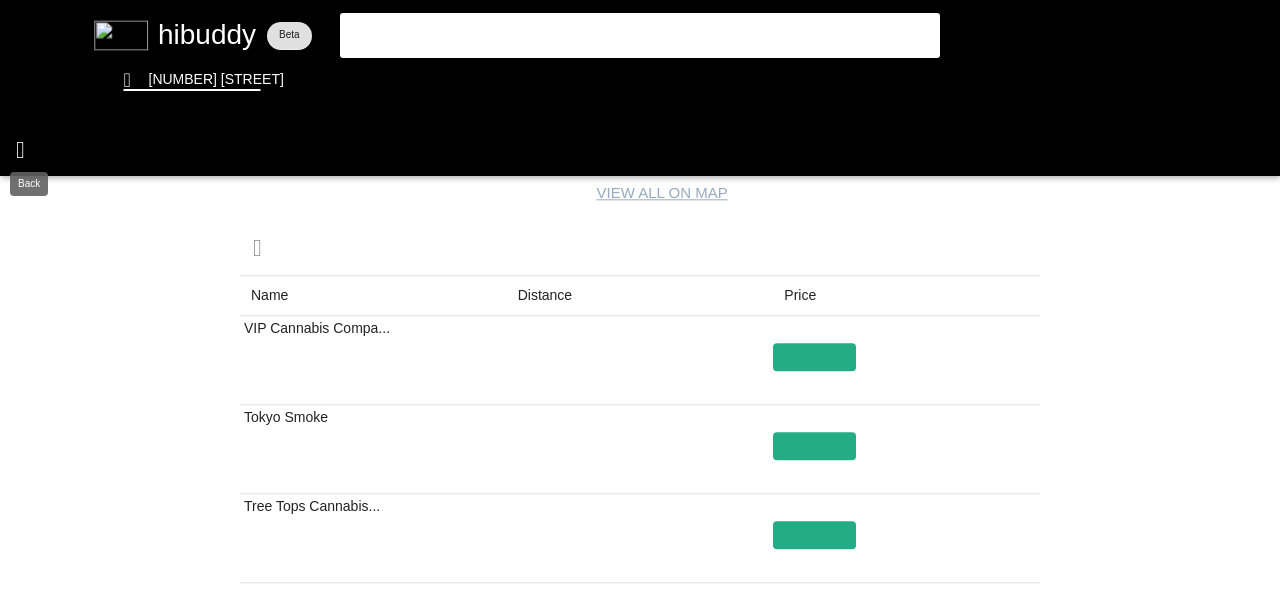 click at bounding box center (640, 299) 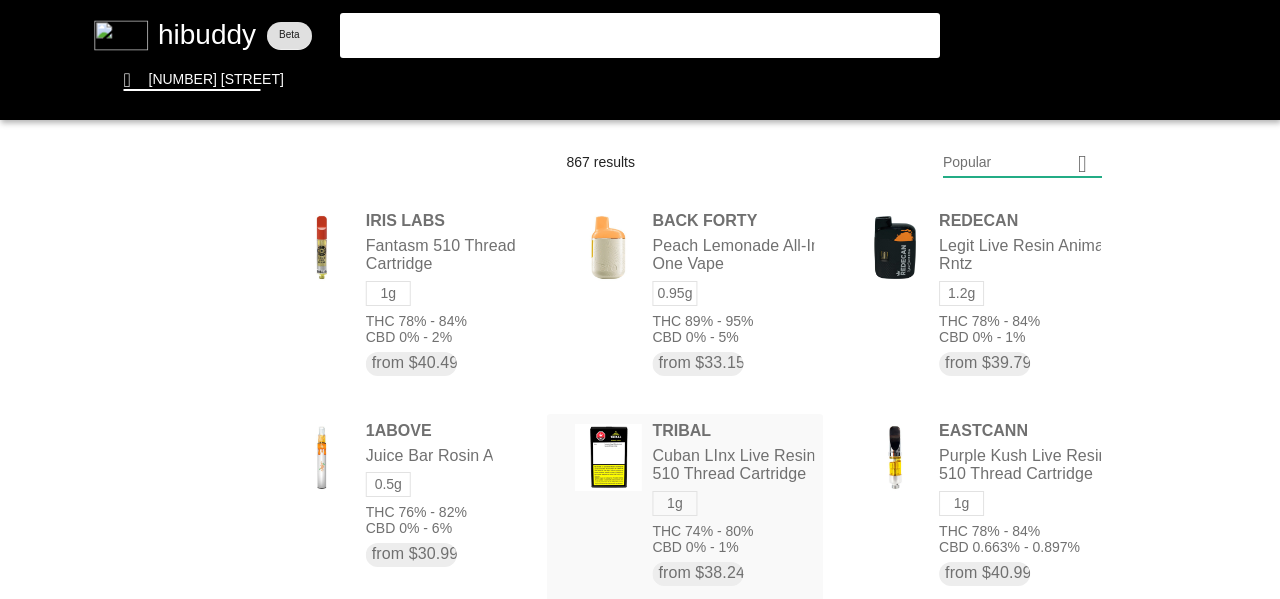 click at bounding box center (640, 299) 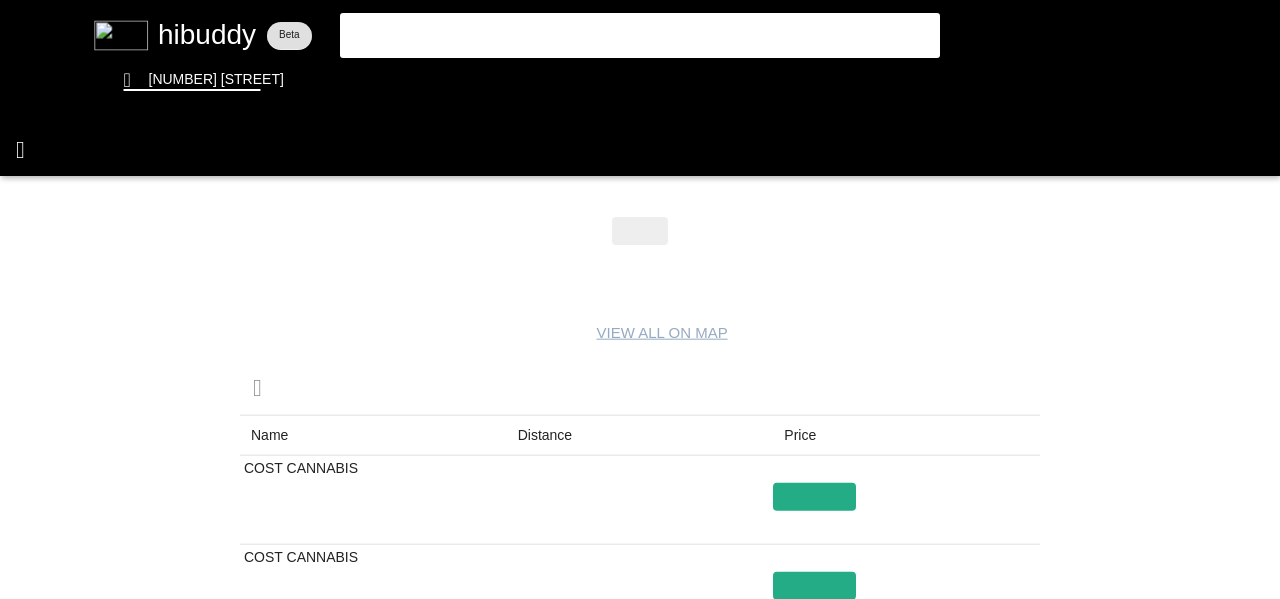 click at bounding box center (640, 299) 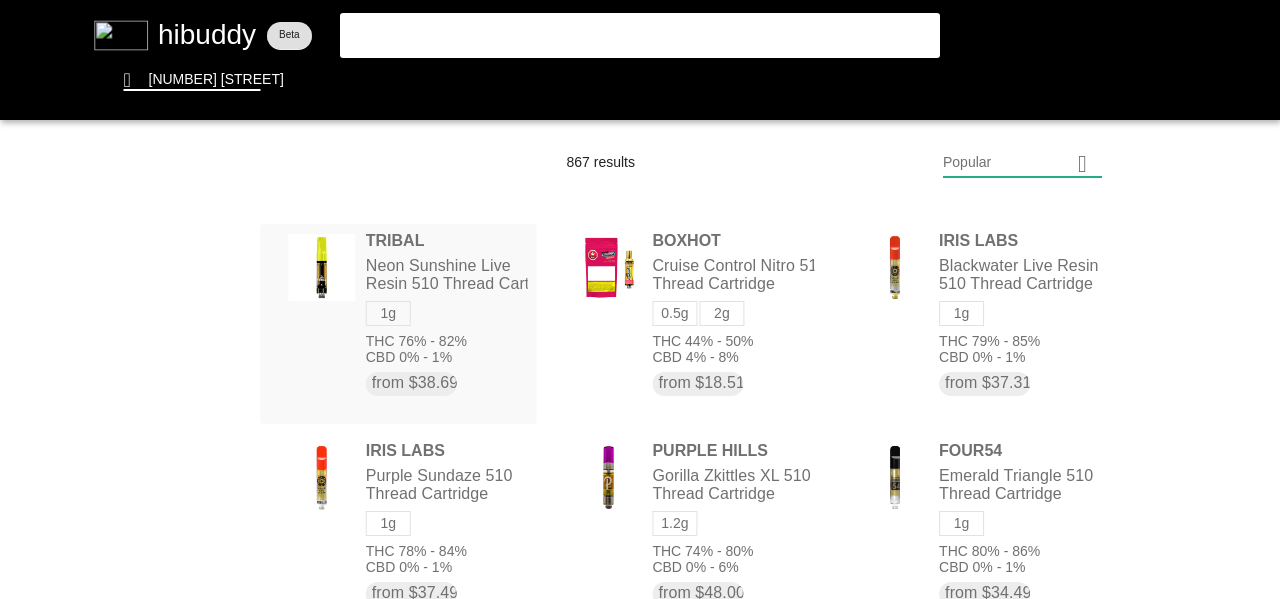 click at bounding box center [640, 299] 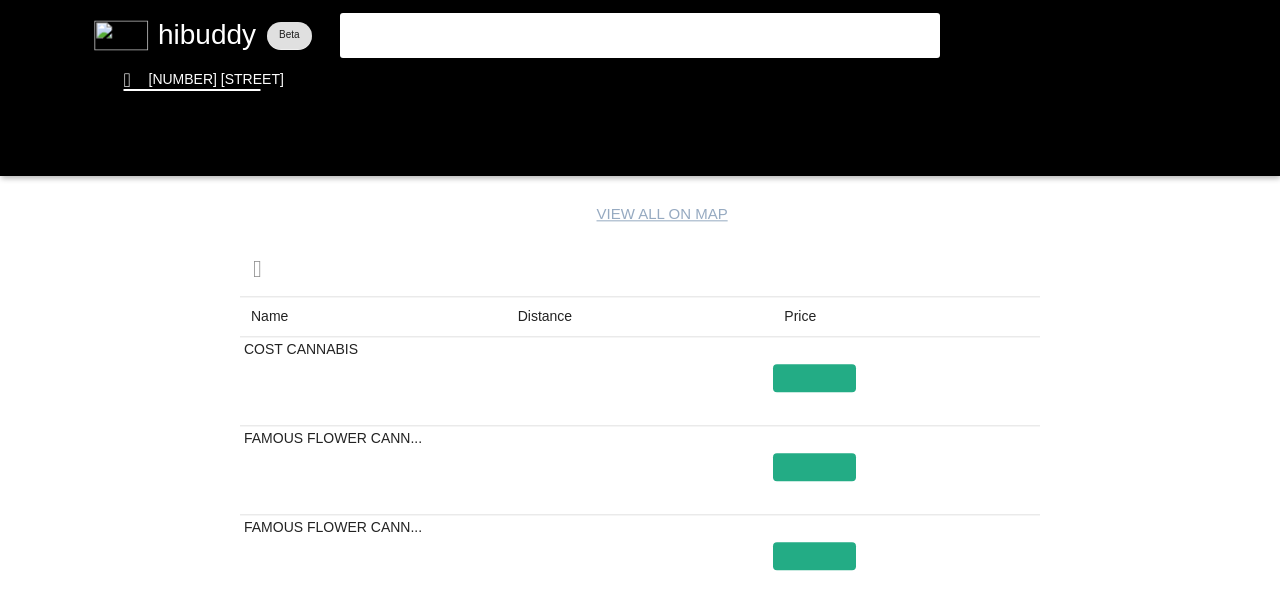 click at bounding box center (640, 299) 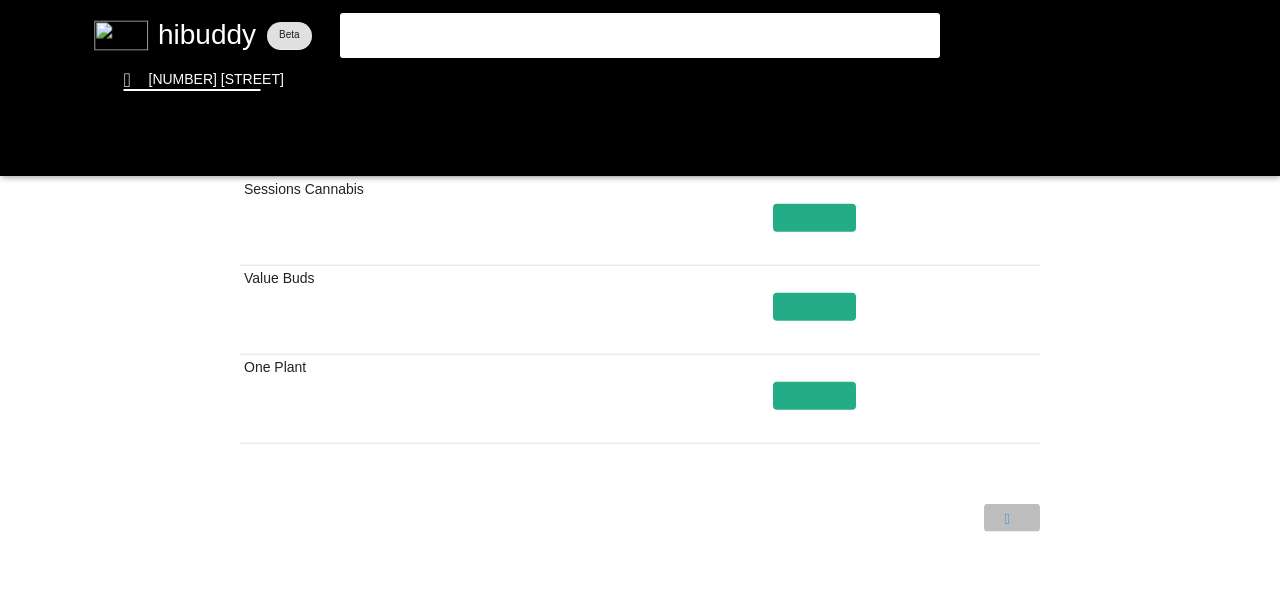 click at bounding box center (640, 299) 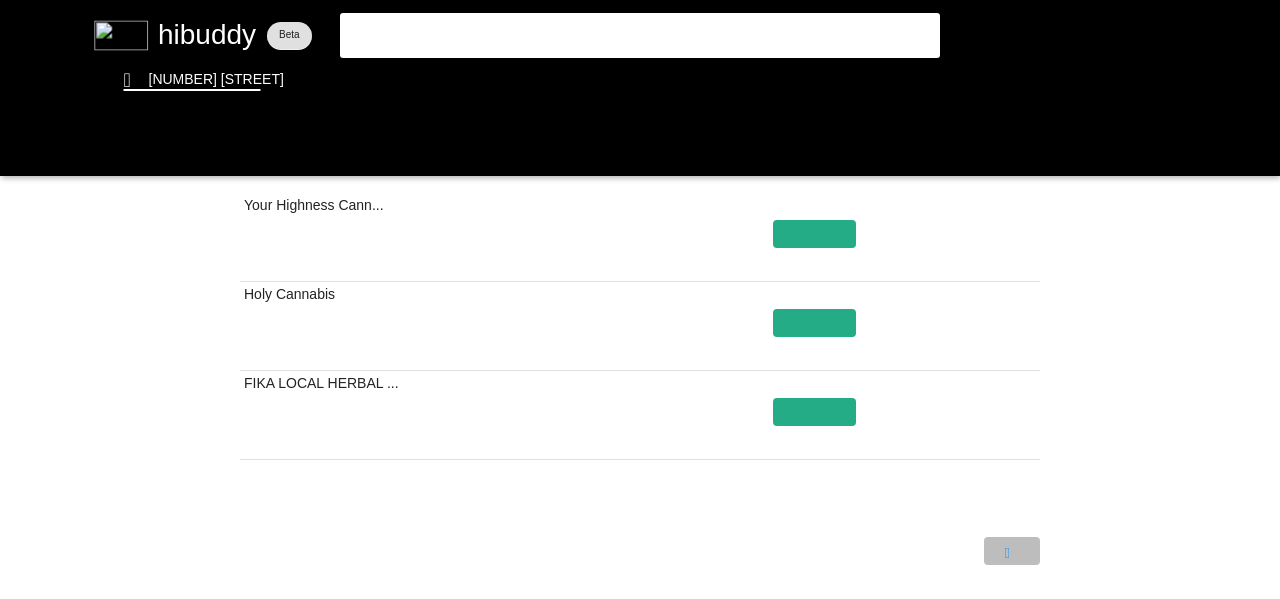 click at bounding box center [640, 299] 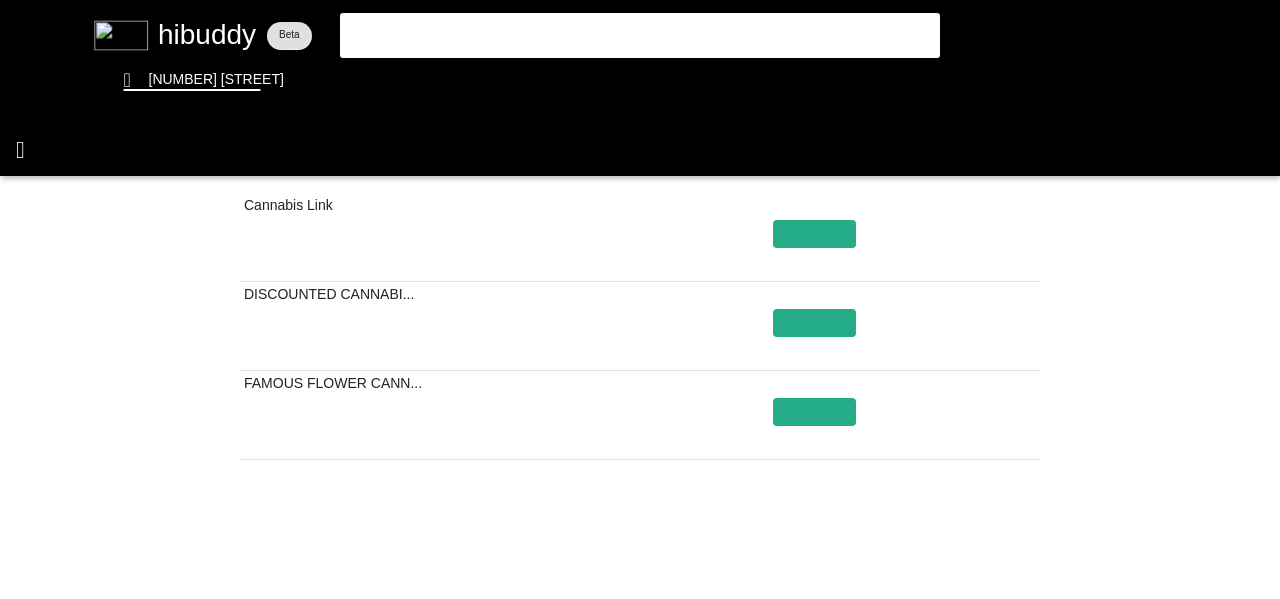 click at bounding box center [640, 299] 